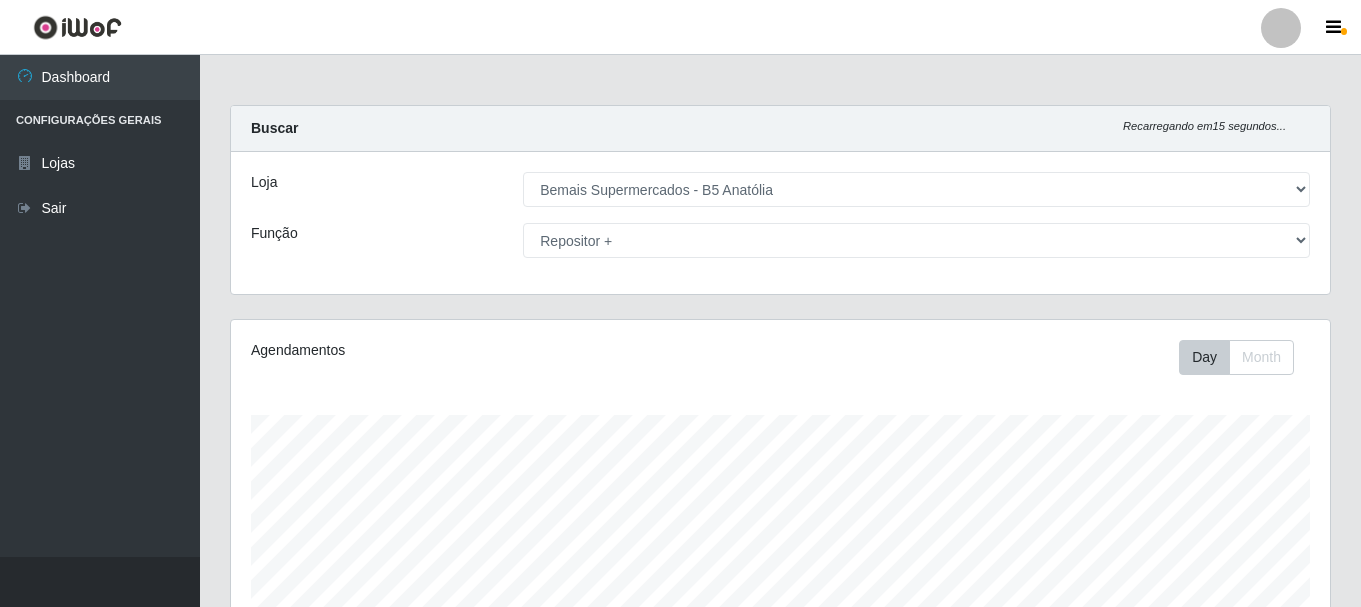 select on "405" 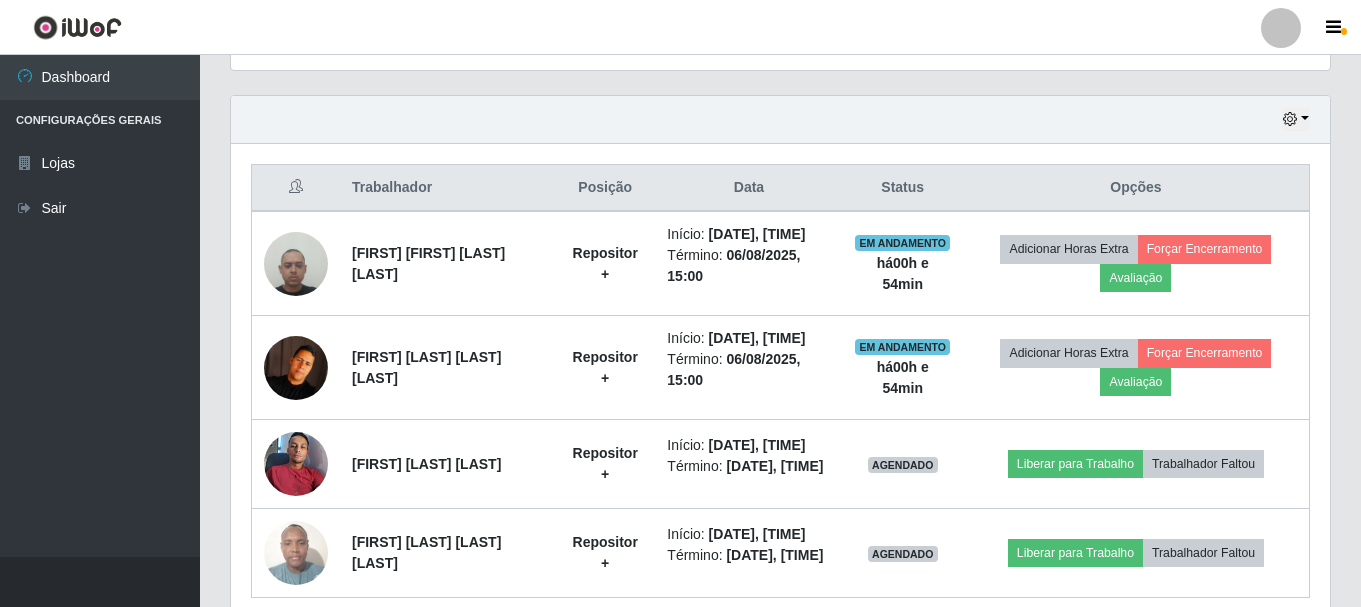 scroll, scrollTop: 999585, scrollLeft: 998901, axis: both 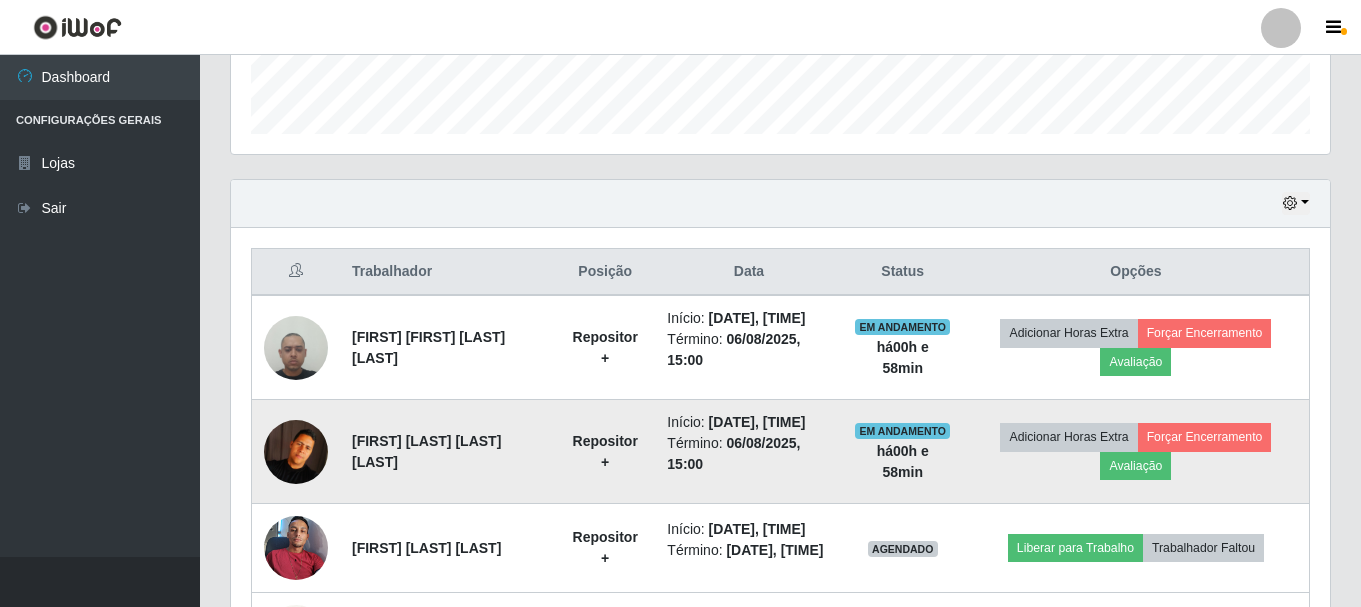 click at bounding box center [296, 452] 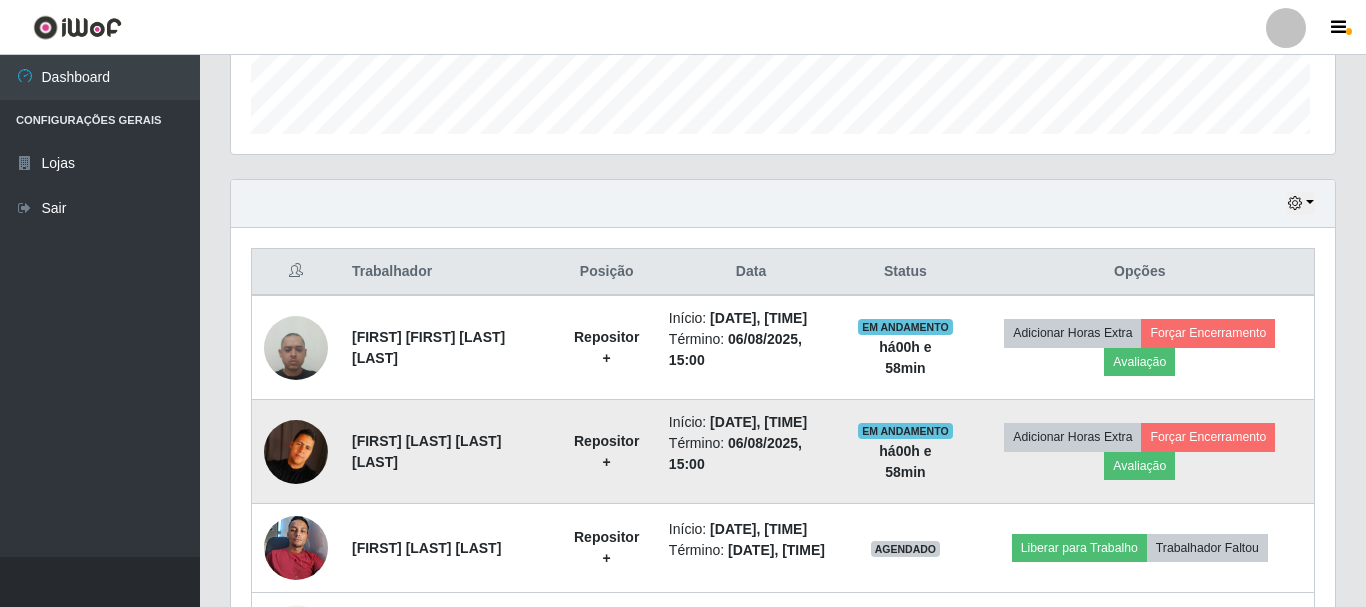 scroll, scrollTop: 999585, scrollLeft: 998911, axis: both 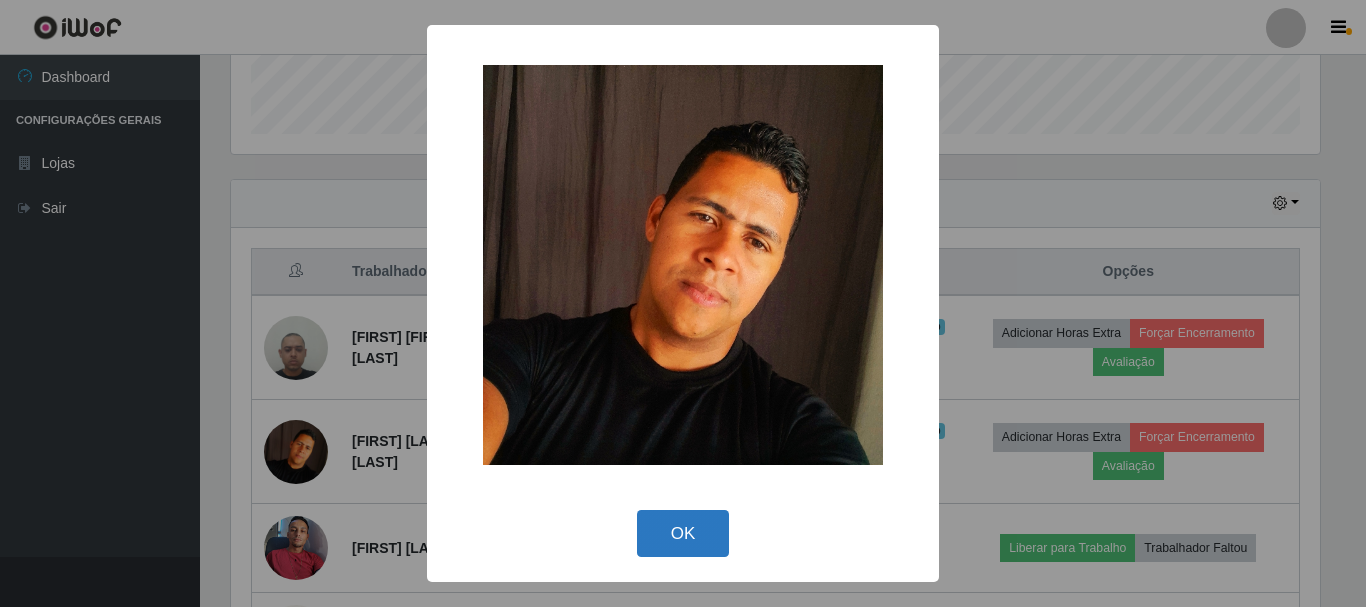 click on "OK" at bounding box center (683, 533) 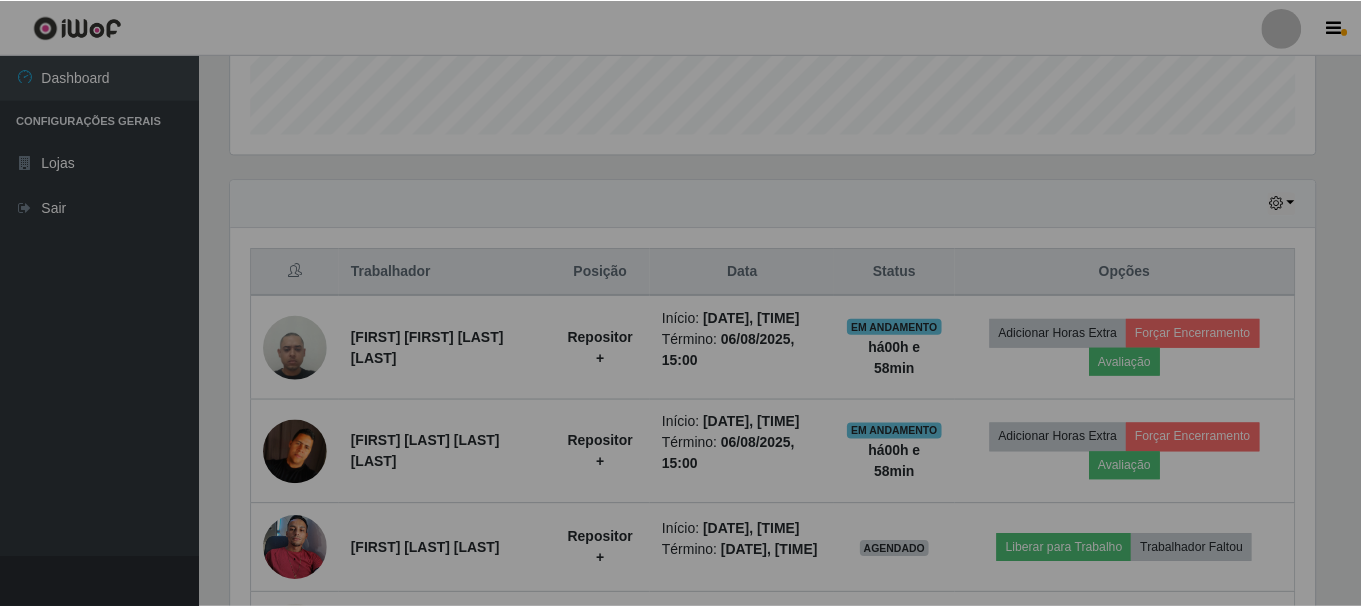 scroll, scrollTop: 999585, scrollLeft: 998901, axis: both 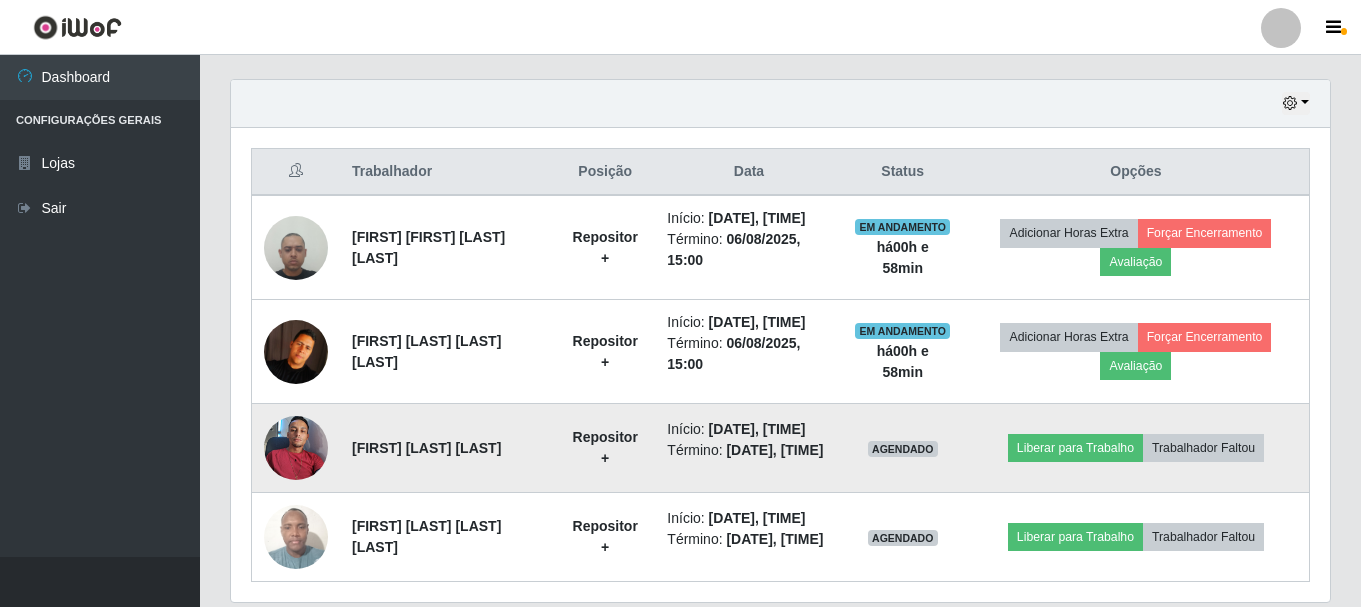 click at bounding box center [296, 447] 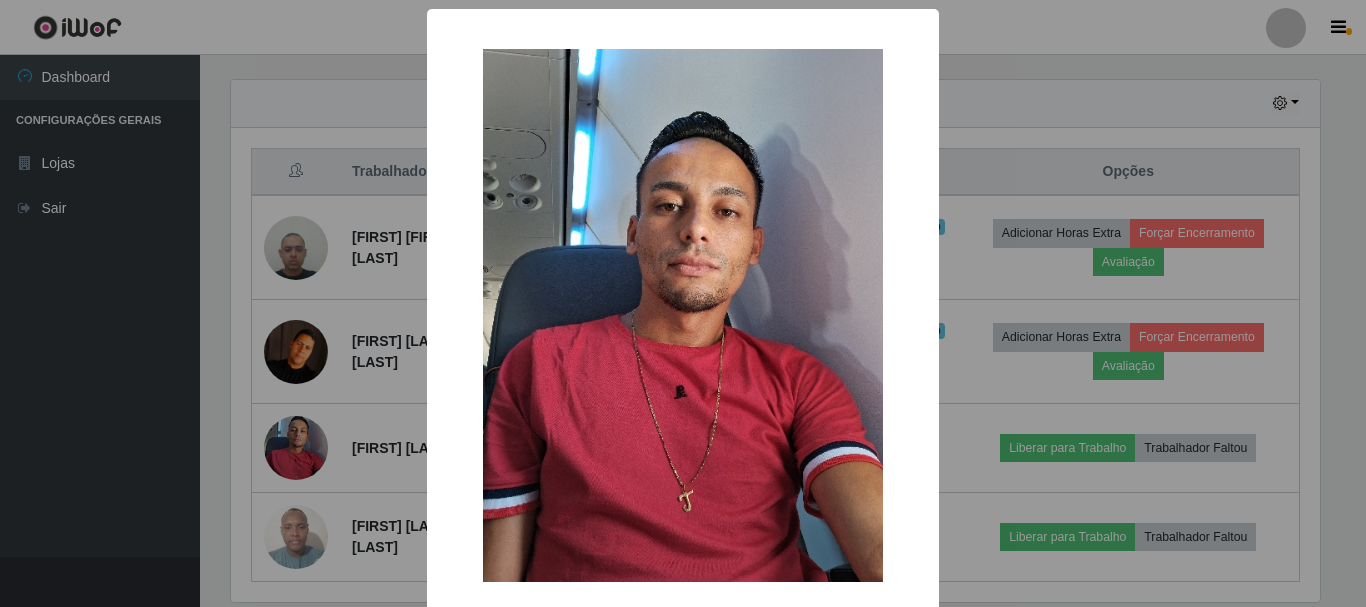 click on "× OK Cancel" at bounding box center (683, 303) 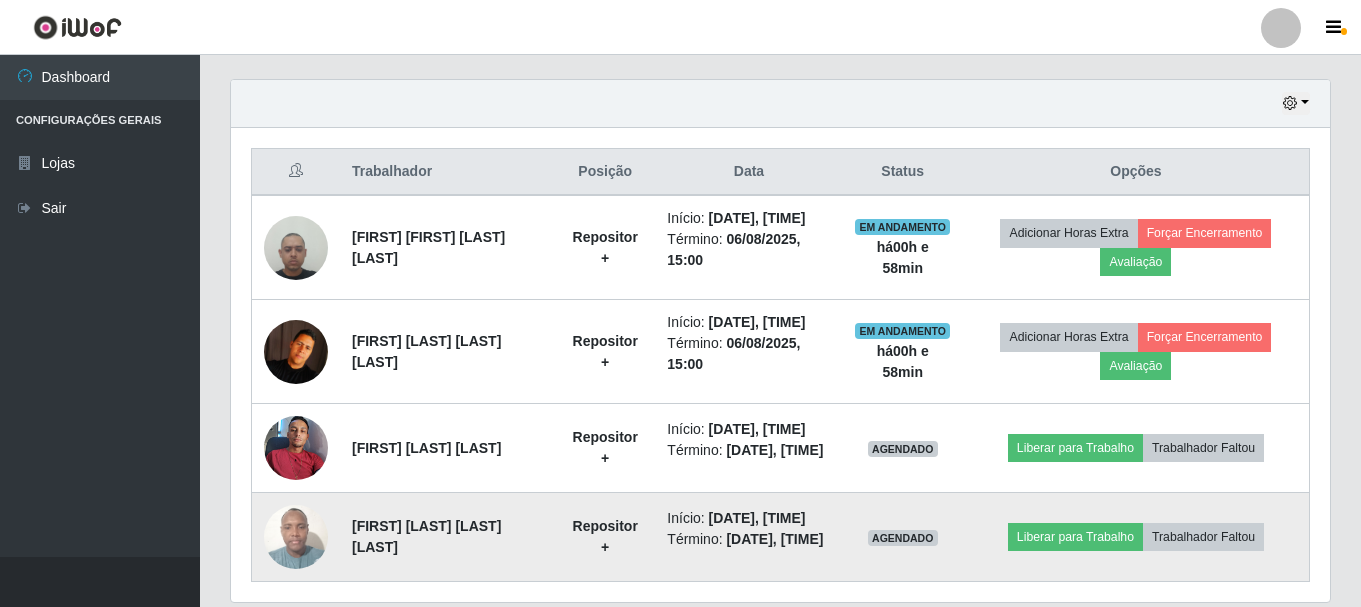 scroll, scrollTop: 999585, scrollLeft: 998901, axis: both 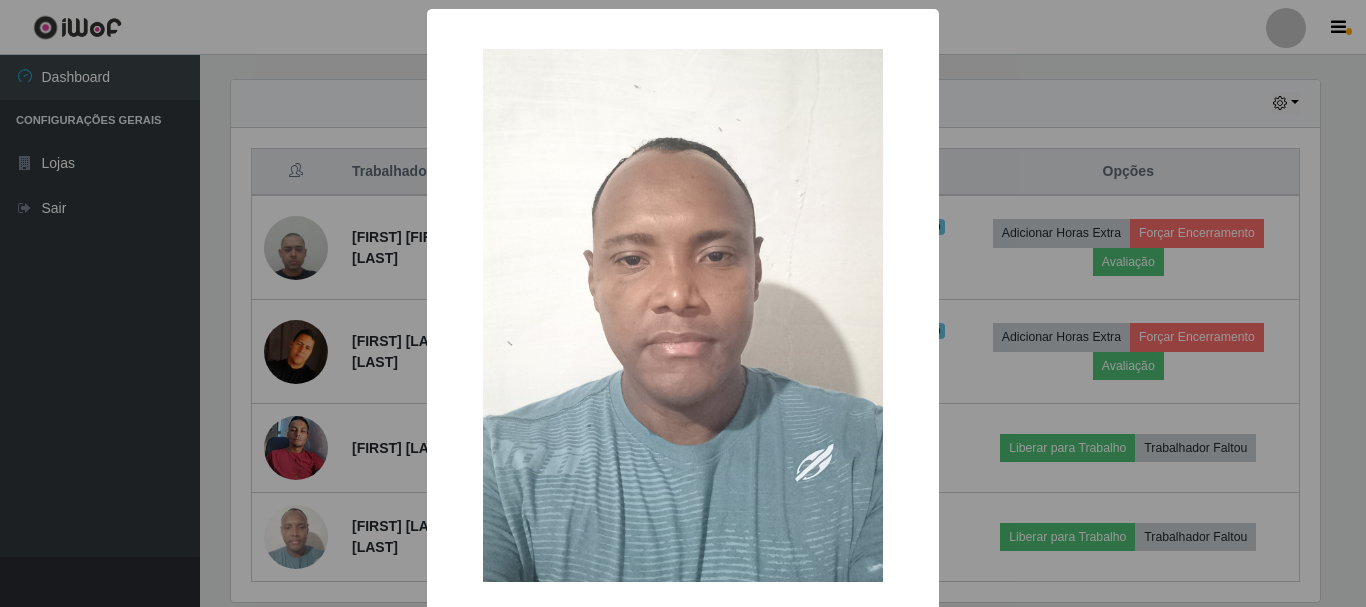 click on "× OK Cancel" at bounding box center (683, 303) 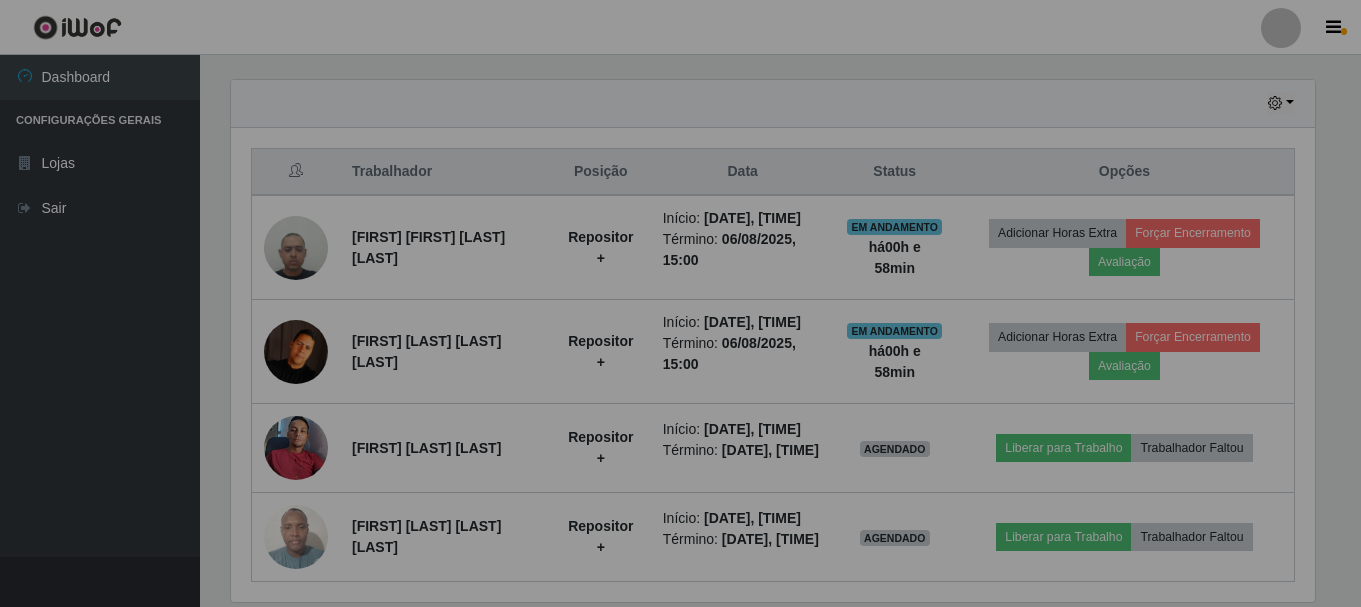 scroll, scrollTop: 999585, scrollLeft: 998901, axis: both 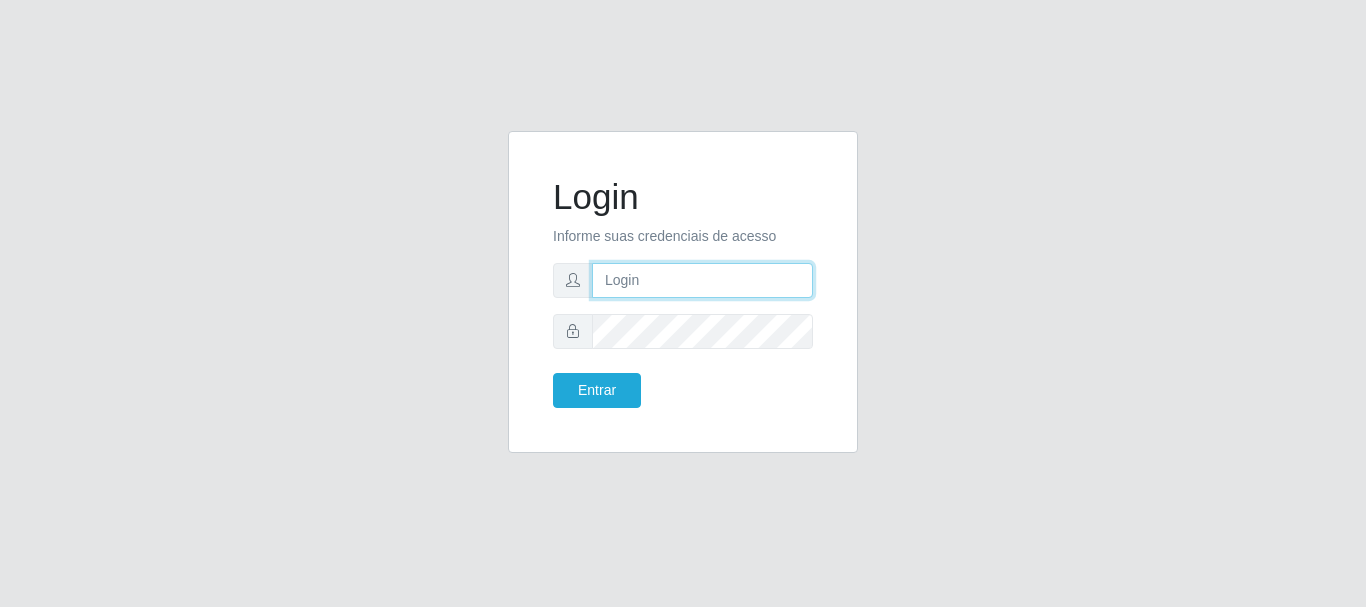 click at bounding box center [702, 280] 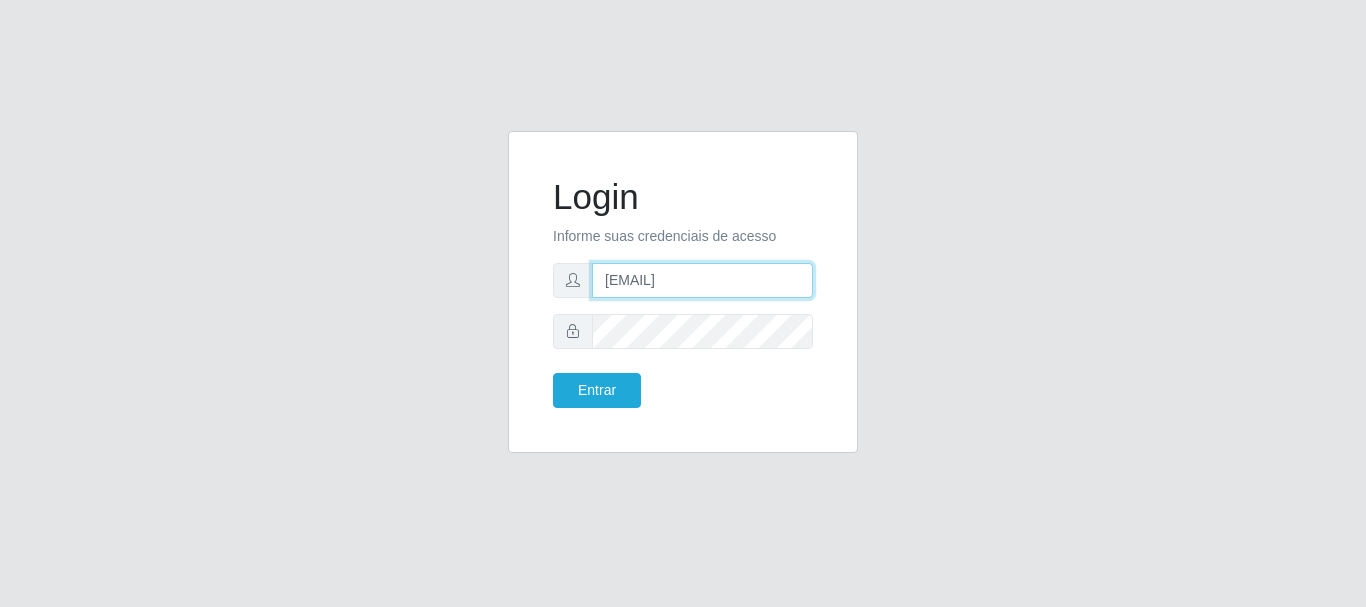 type on "[EMAIL]" 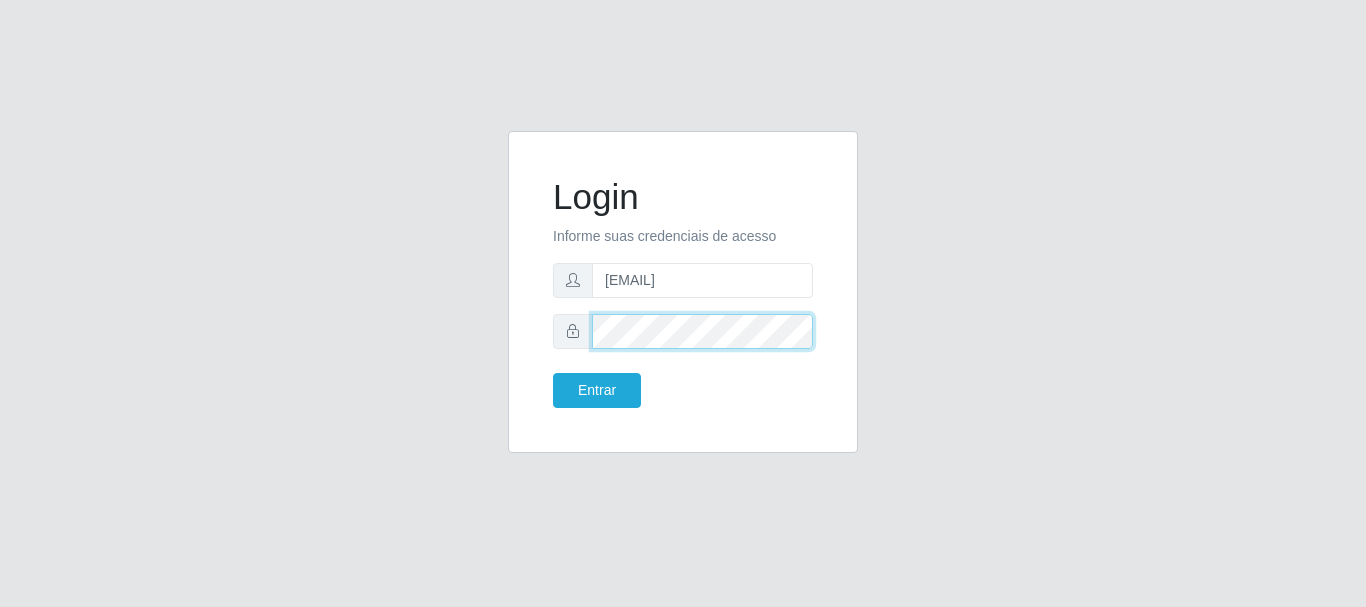 click on "Entrar" at bounding box center (597, 390) 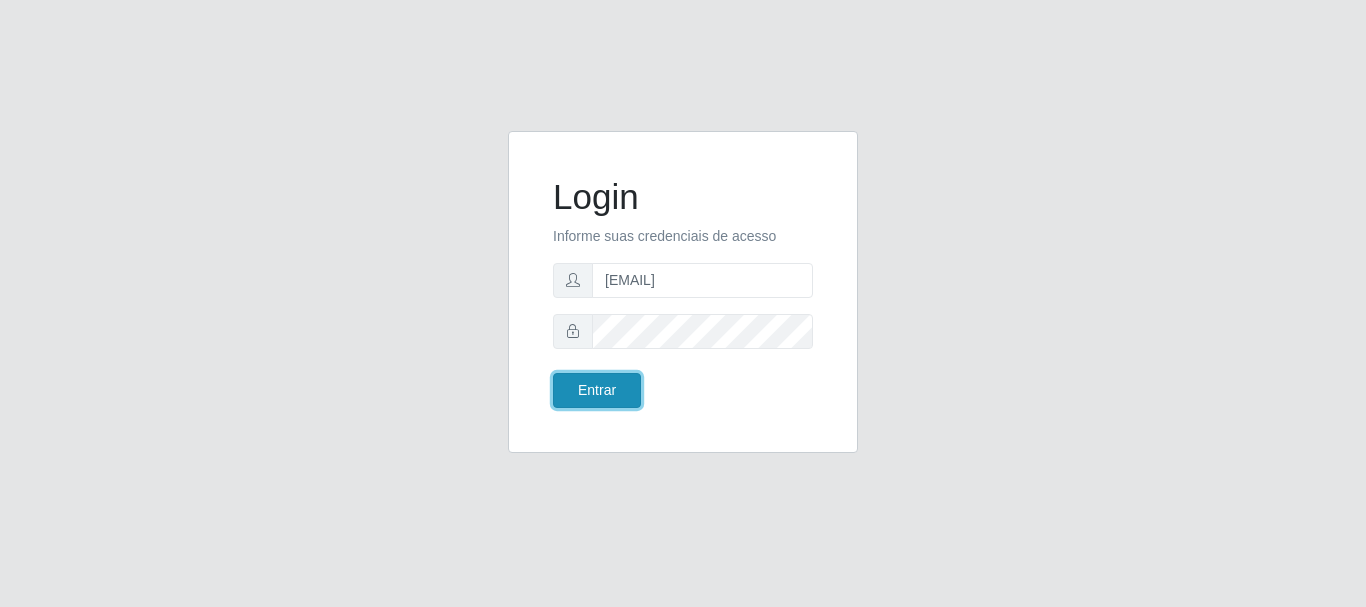 click on "Entrar" at bounding box center (597, 390) 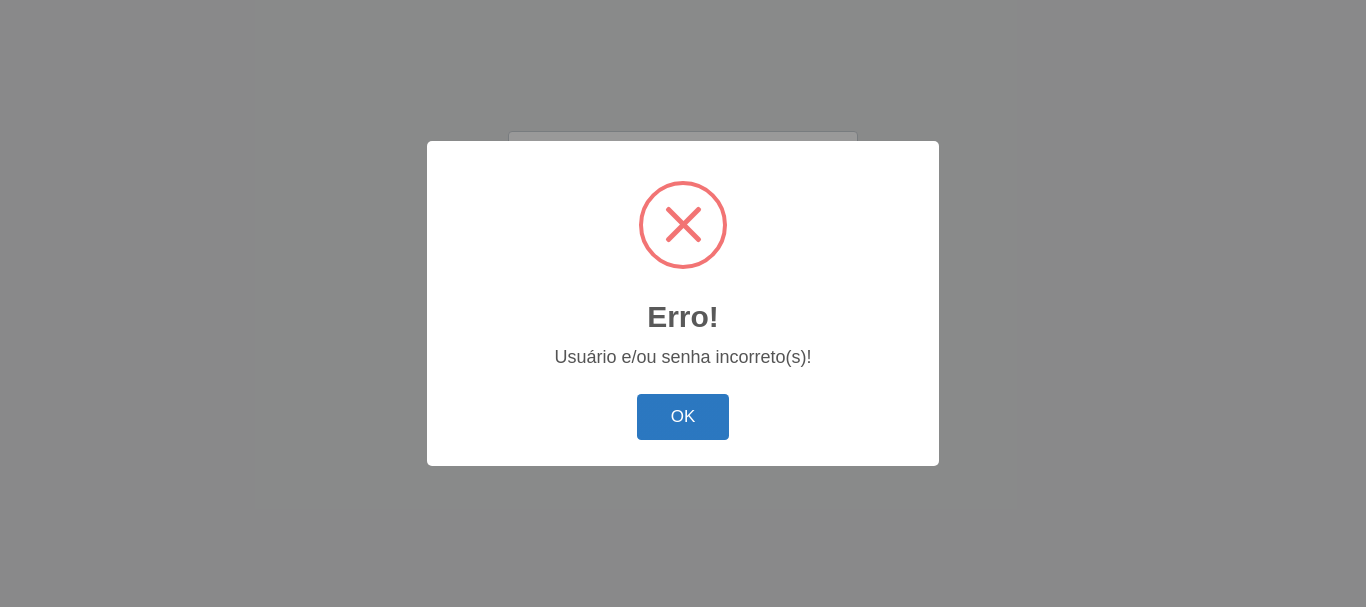 click on "OK" at bounding box center [683, 417] 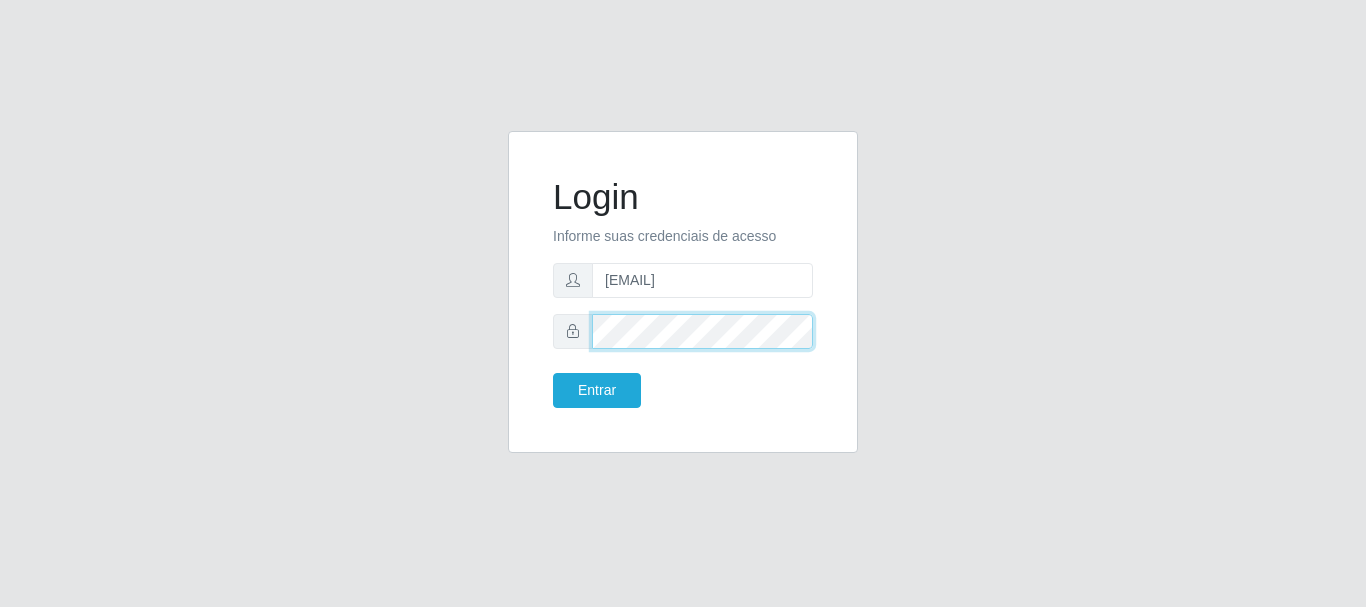 click on "Login Informe suas credenciais de acesso [EMAIL] Entrar" at bounding box center (683, 292) 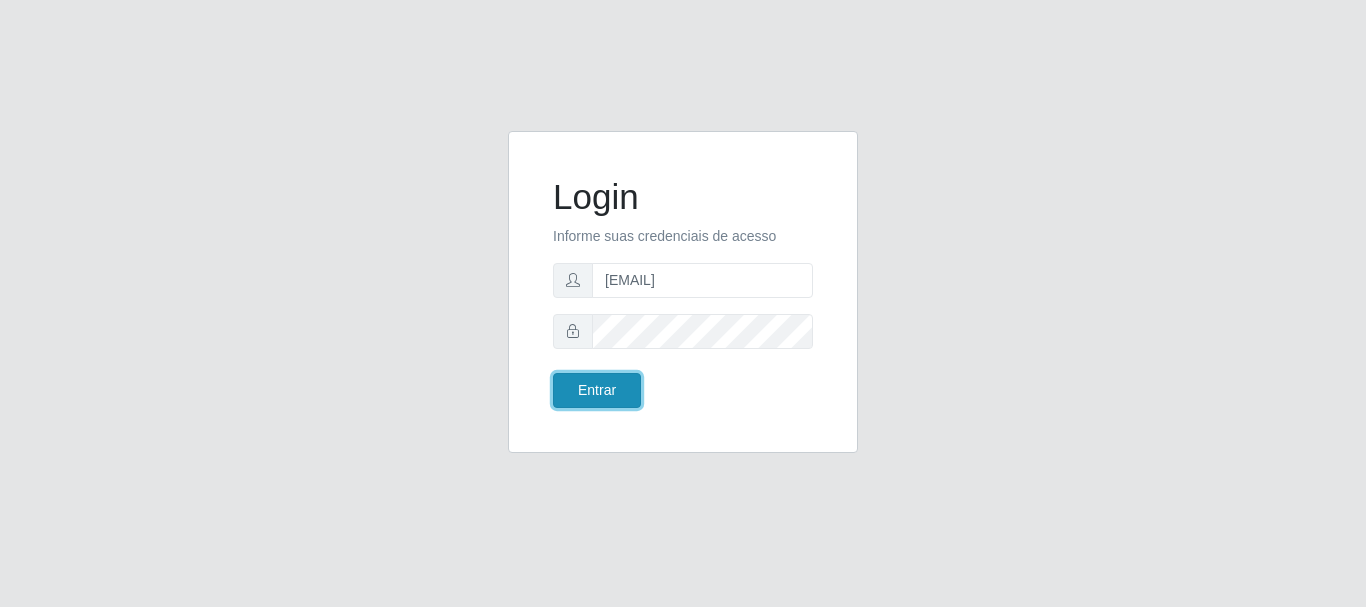 click on "Entrar" at bounding box center (597, 390) 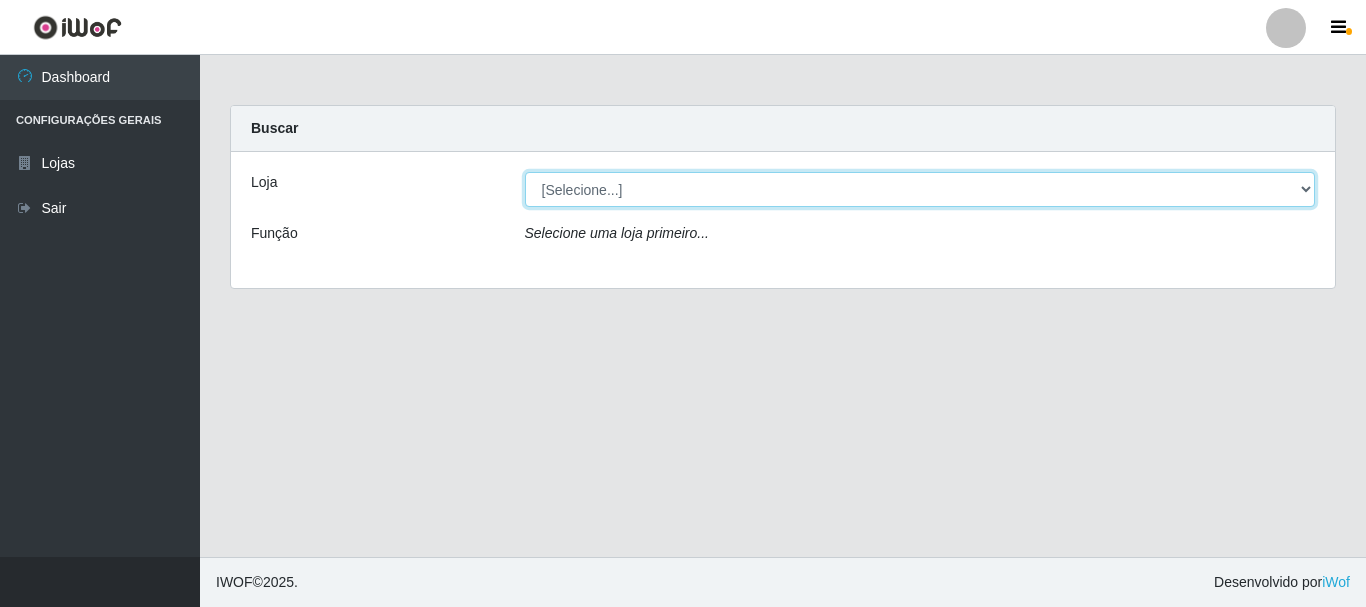 click on "[Selecione...] Bemais Supermercados - B5 Anatólia" at bounding box center (920, 189) 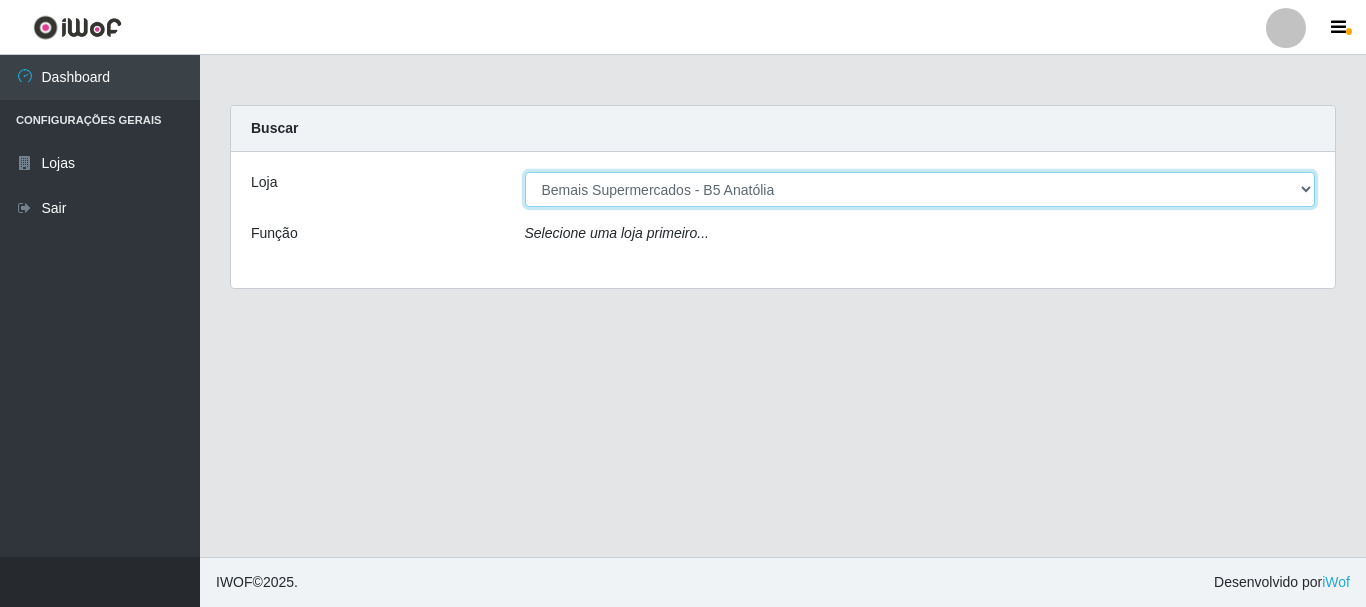 click on "[Selecione...] Bemais Supermercados - B5 Anatólia" at bounding box center (920, 189) 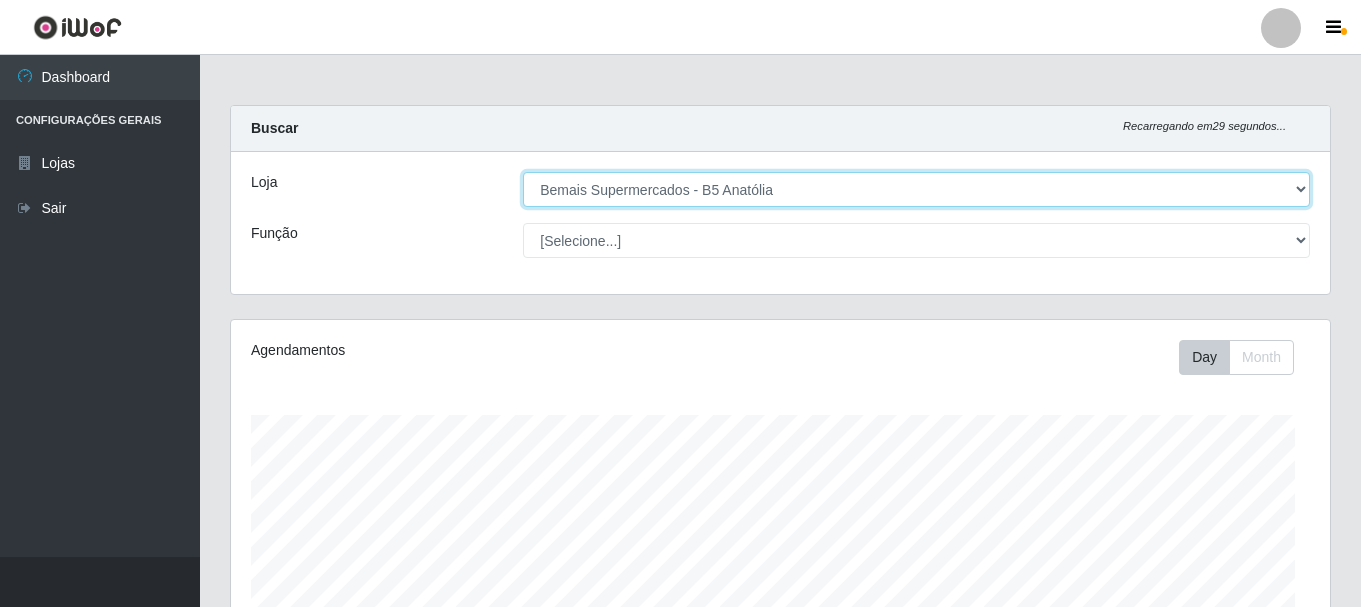 scroll, scrollTop: 999585, scrollLeft: 998901, axis: both 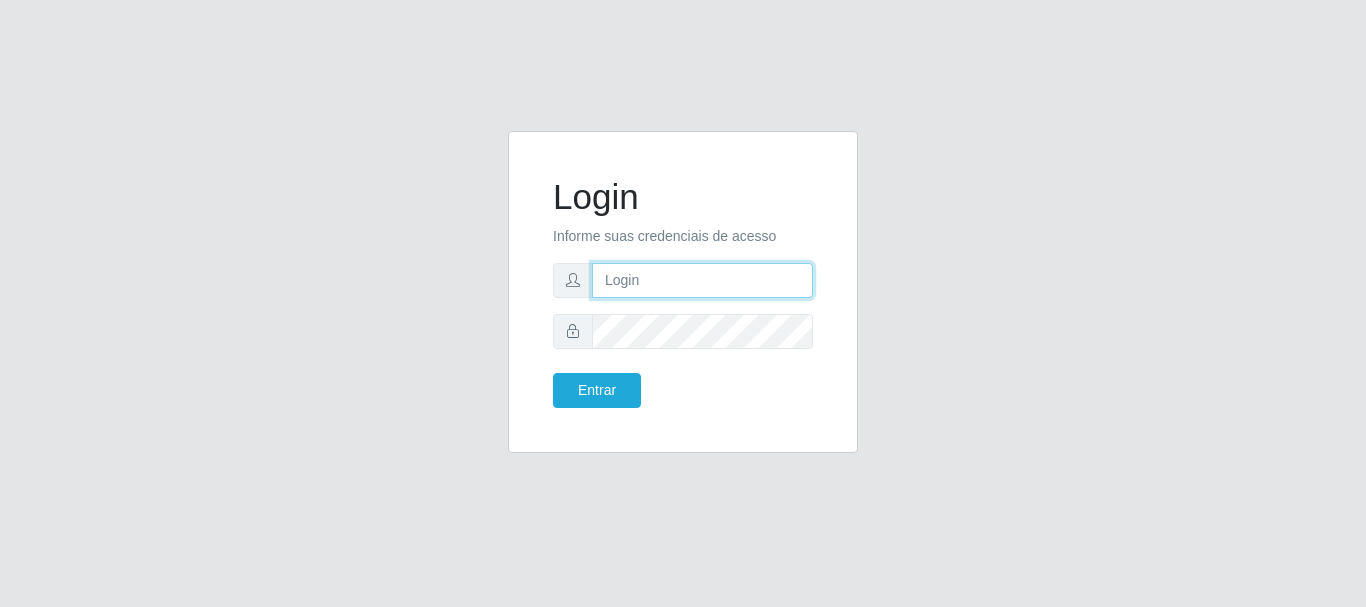 click at bounding box center (702, 280) 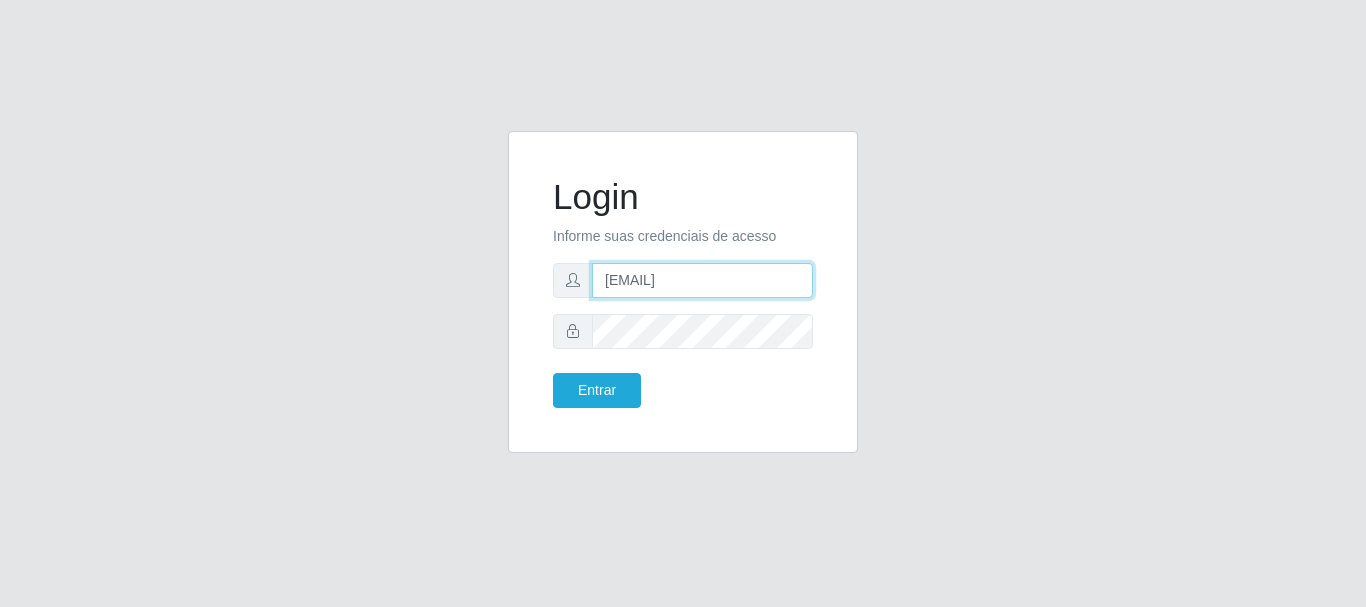 click on "Entrar" at bounding box center [597, 390] 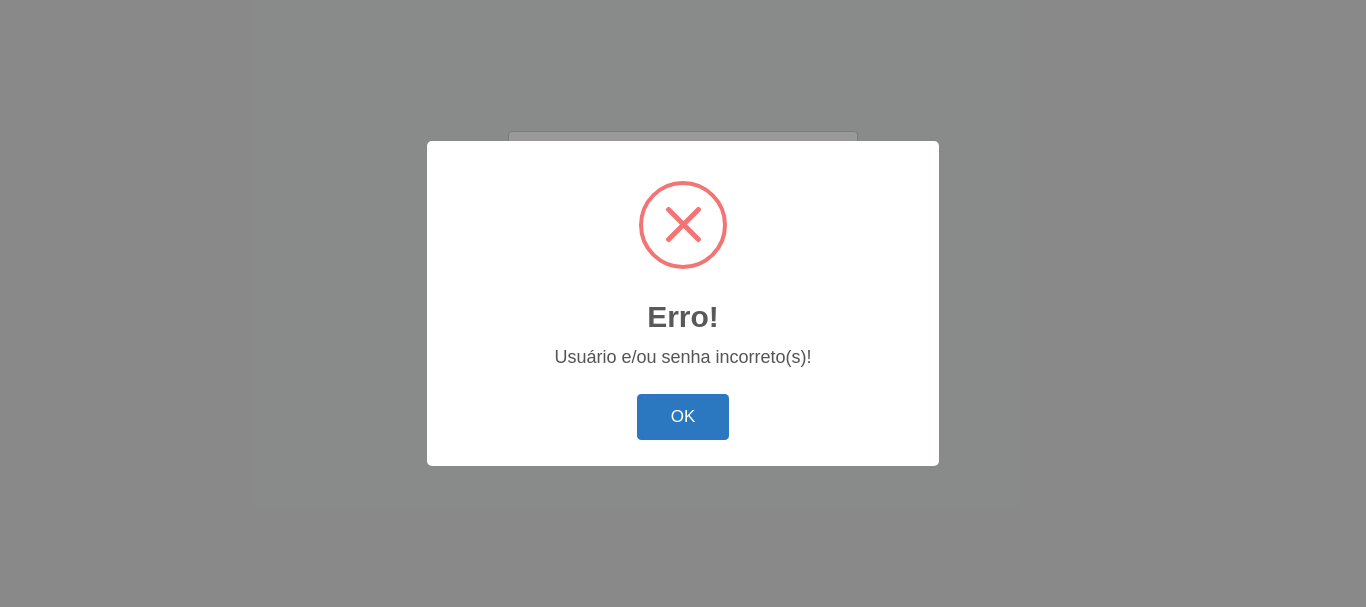 click on "OK" at bounding box center [683, 417] 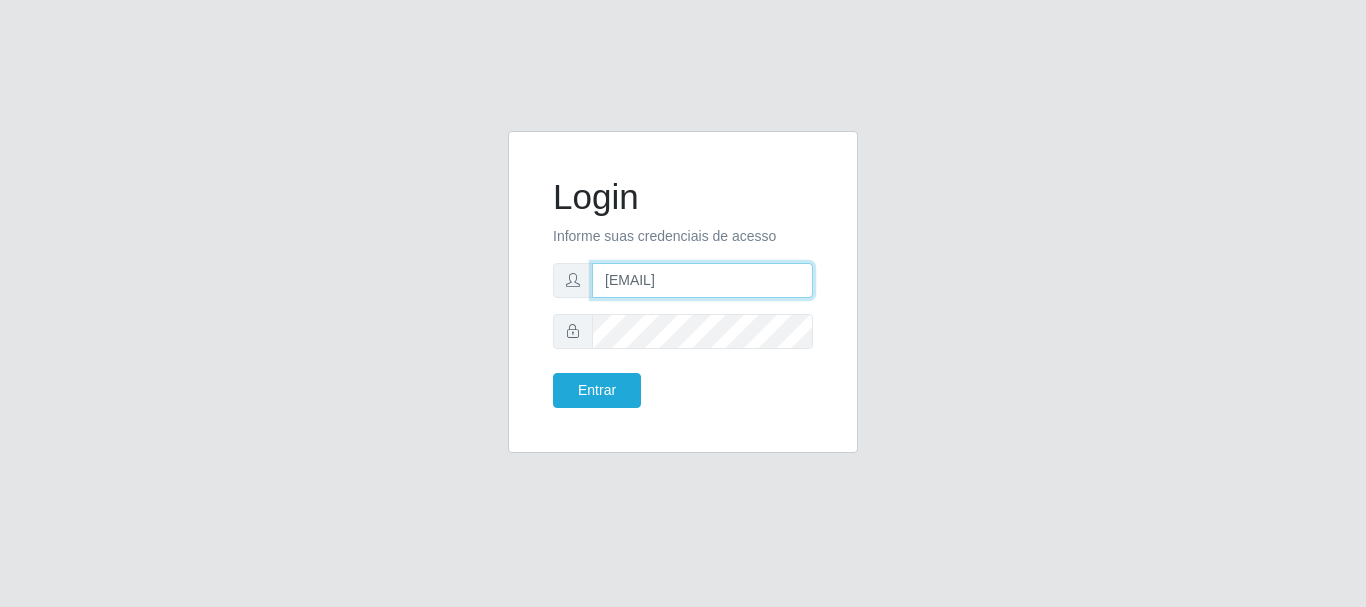 click on "eitaiwof@b5" at bounding box center [702, 280] 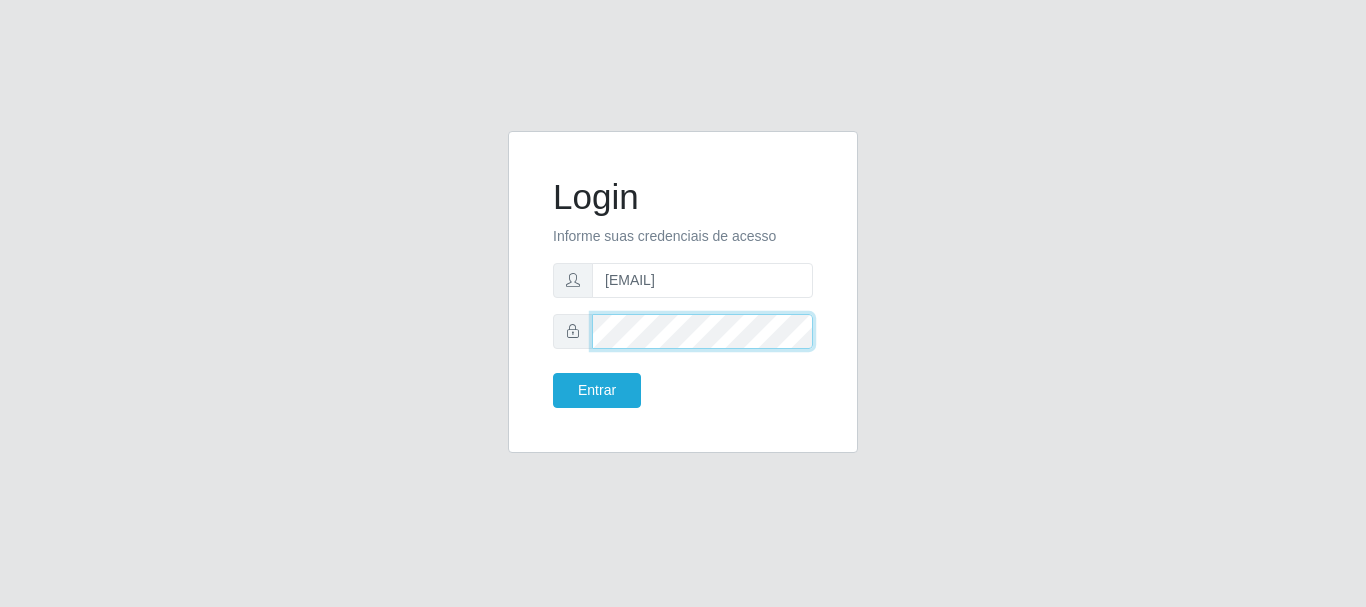 click on "Entrar" at bounding box center [597, 390] 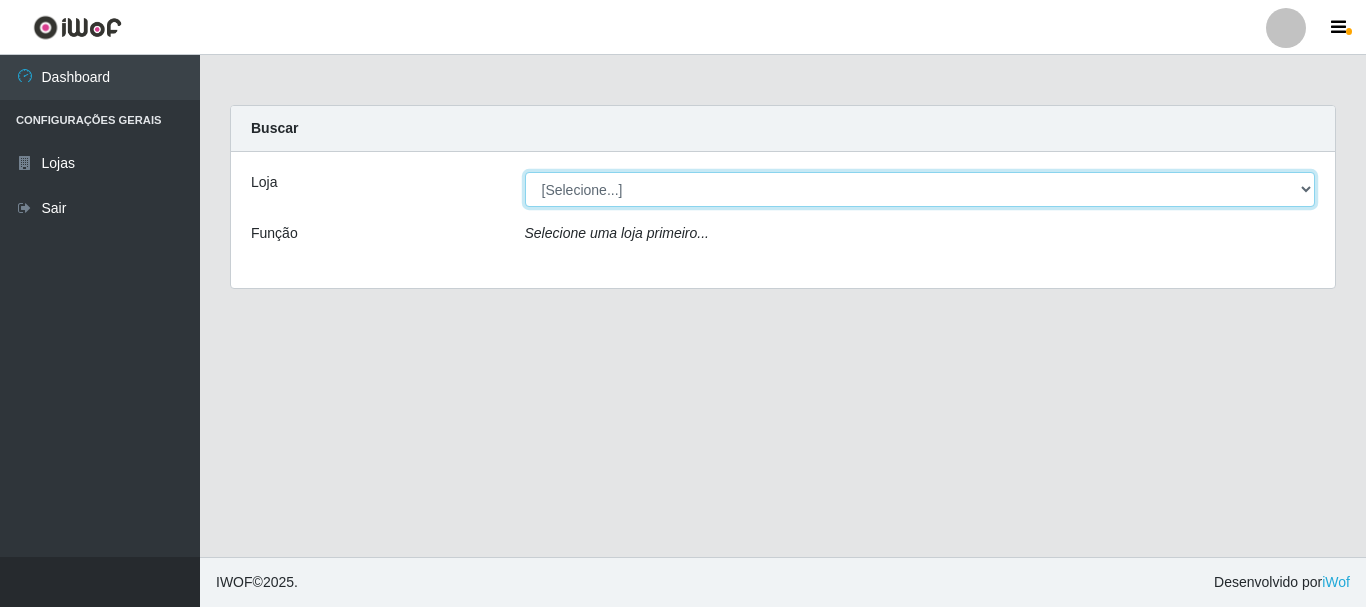 click on "[Selecione...] Bemais Supermercados - B5 Anatólia" at bounding box center [920, 189] 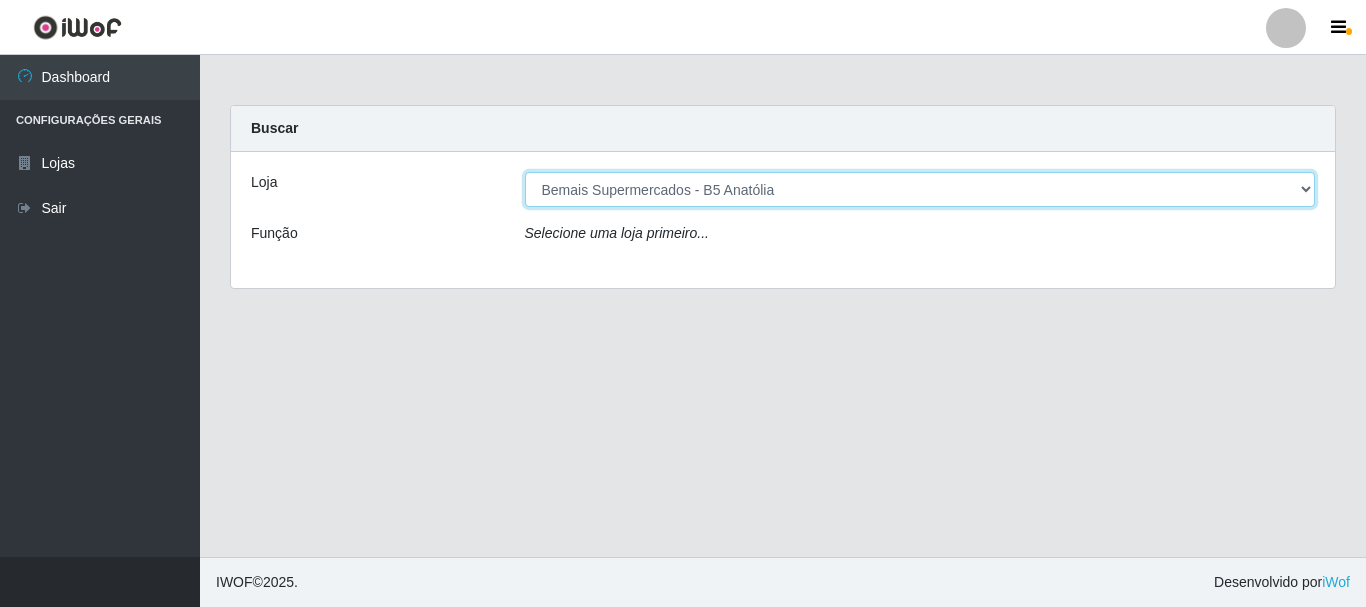 click on "[Selecione...] Bemais Supermercados - B5 Anatólia" at bounding box center [920, 189] 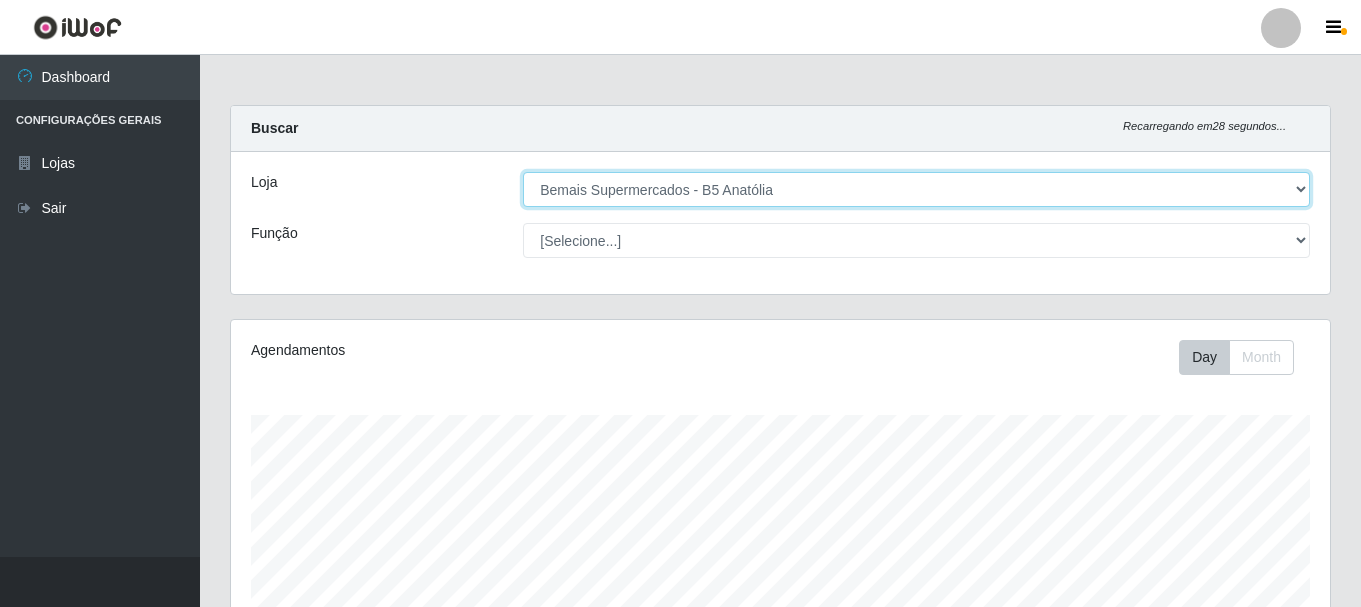scroll, scrollTop: 999585, scrollLeft: 998901, axis: both 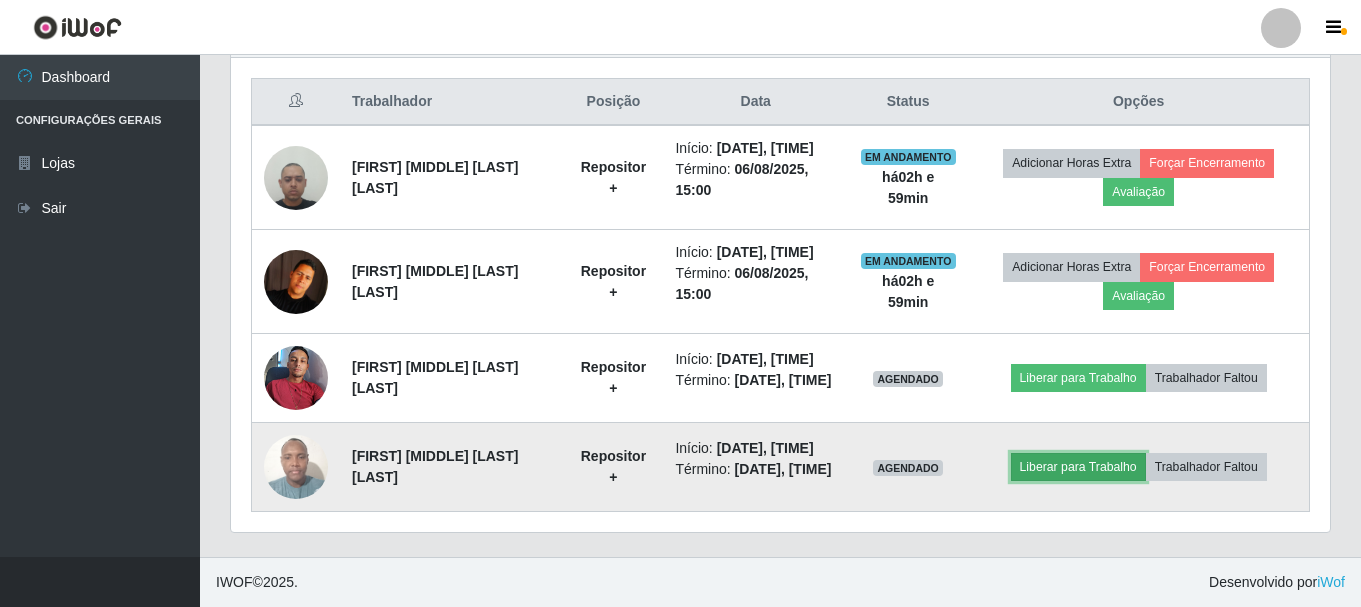 click on "Liberar para Trabalho" at bounding box center [1078, 467] 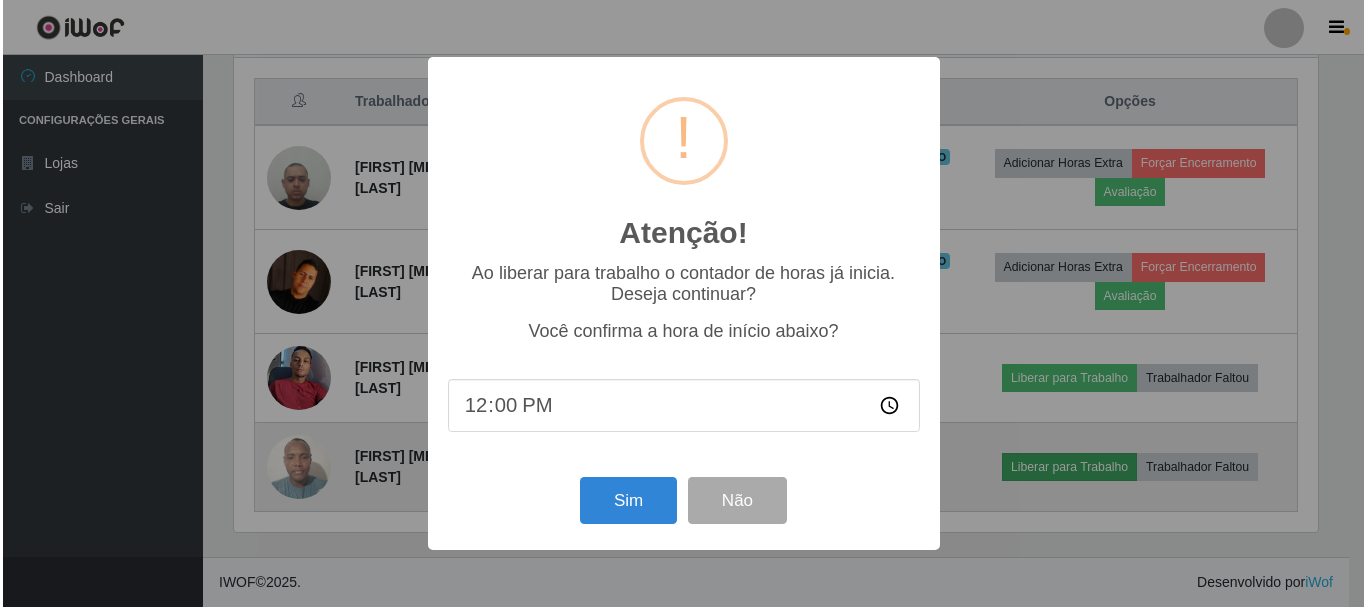 scroll, scrollTop: 999585, scrollLeft: 998911, axis: both 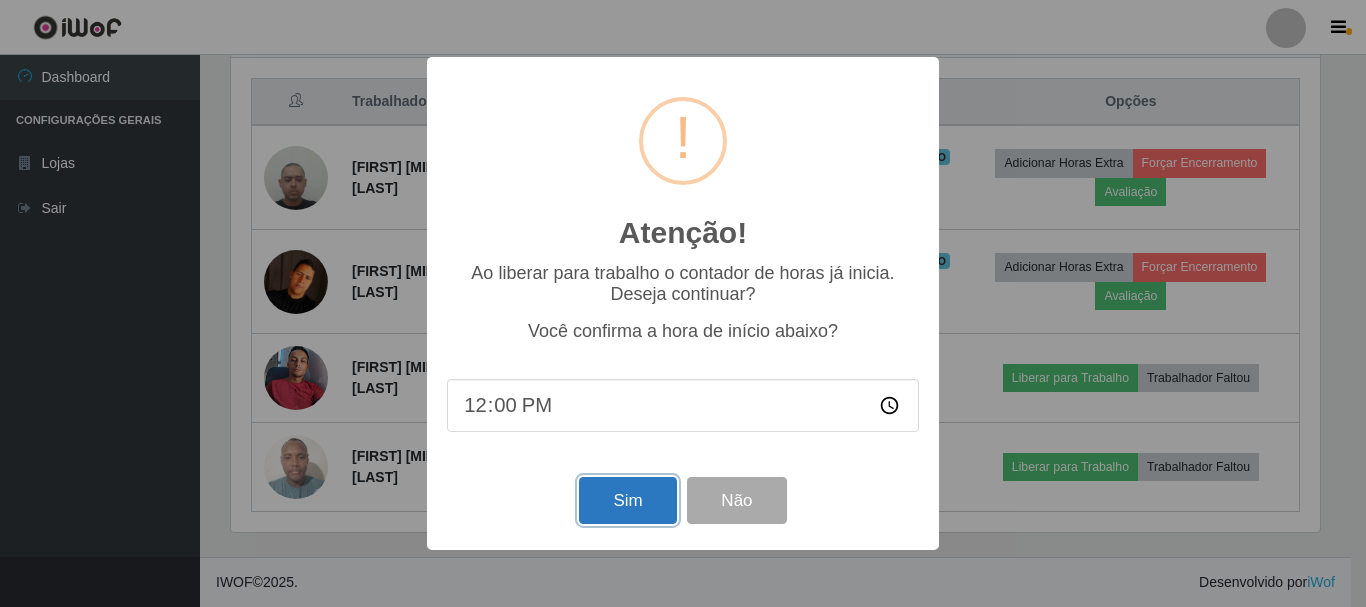 click on "Sim" at bounding box center (627, 500) 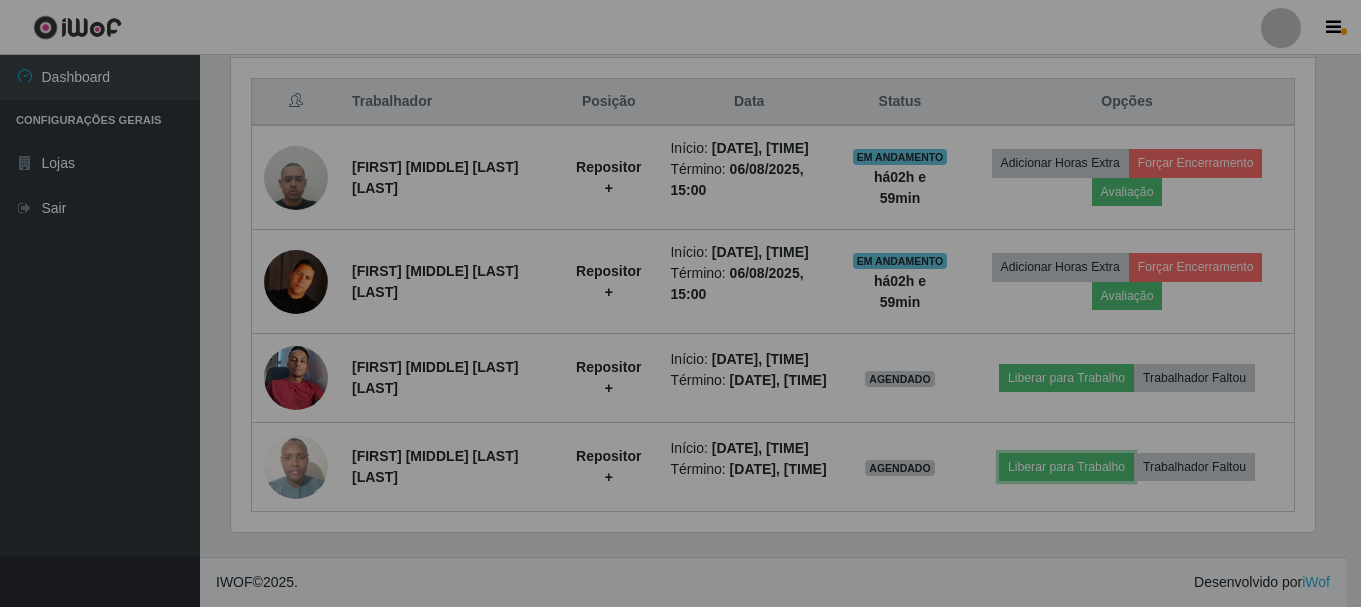 scroll, scrollTop: 999585, scrollLeft: 998901, axis: both 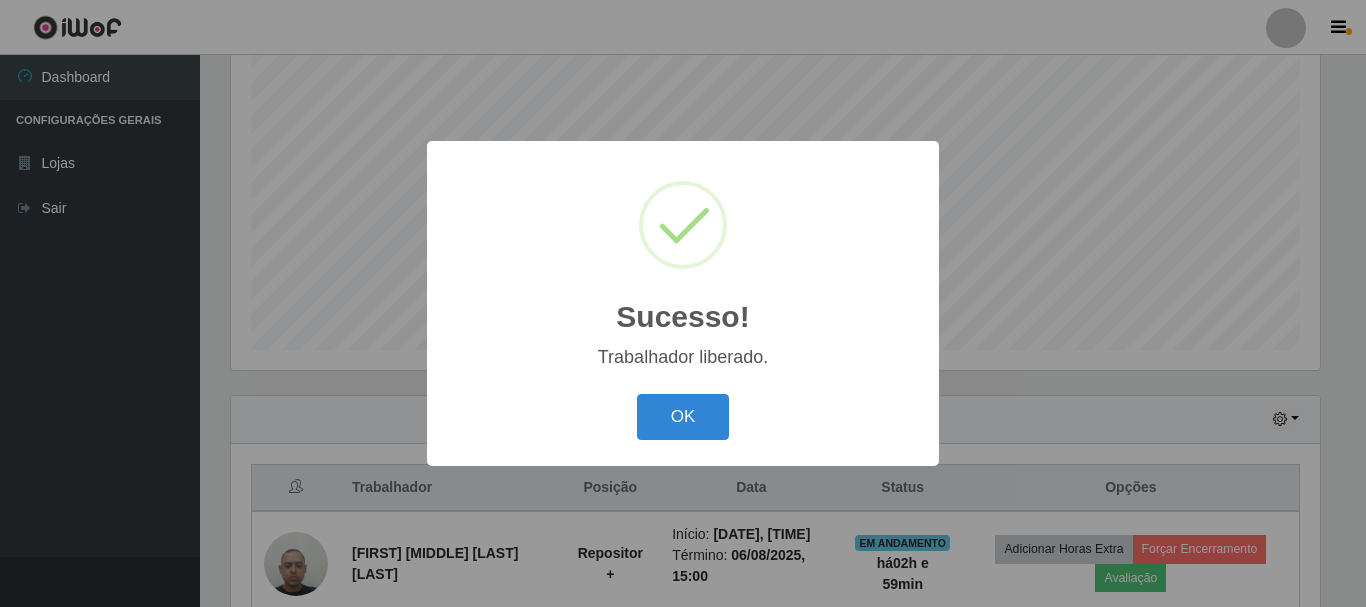 type 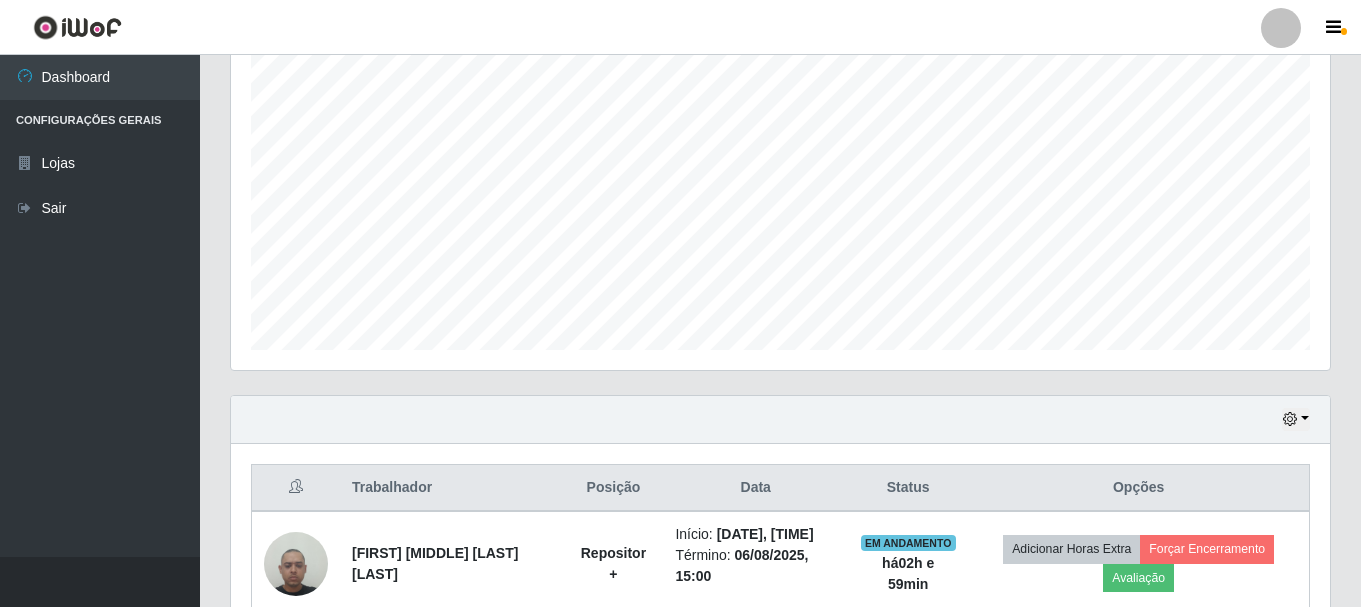 scroll, scrollTop: 999585, scrollLeft: 998901, axis: both 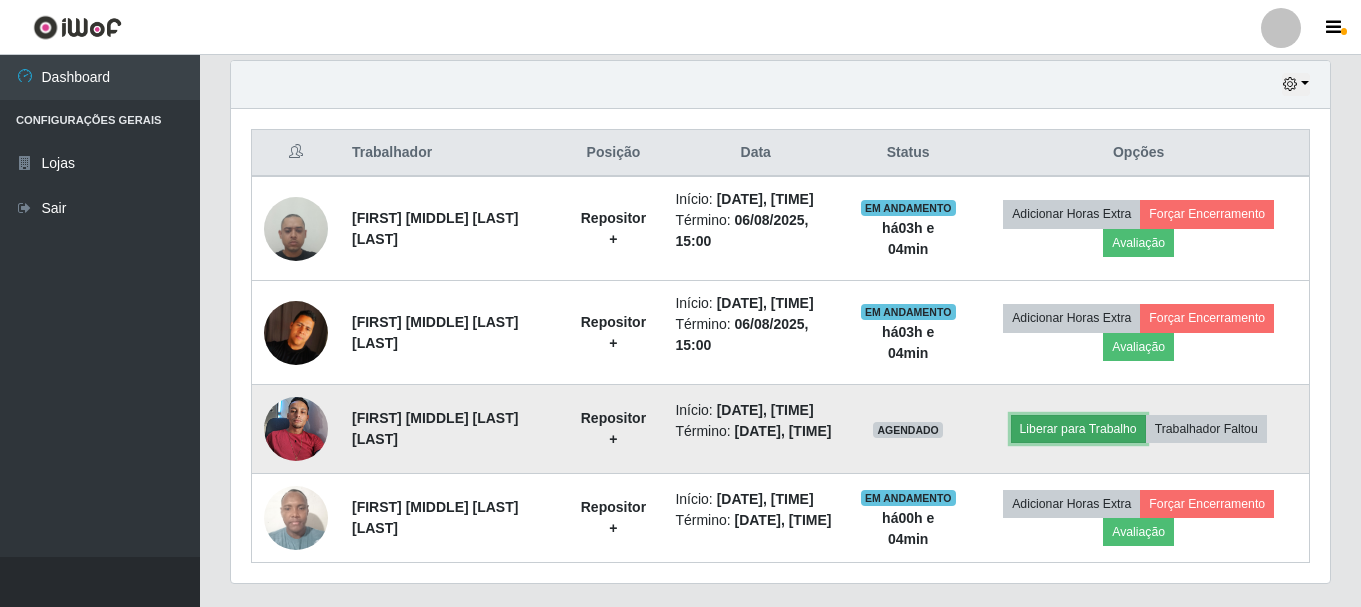 click on "Liberar para Trabalho" at bounding box center (1078, 429) 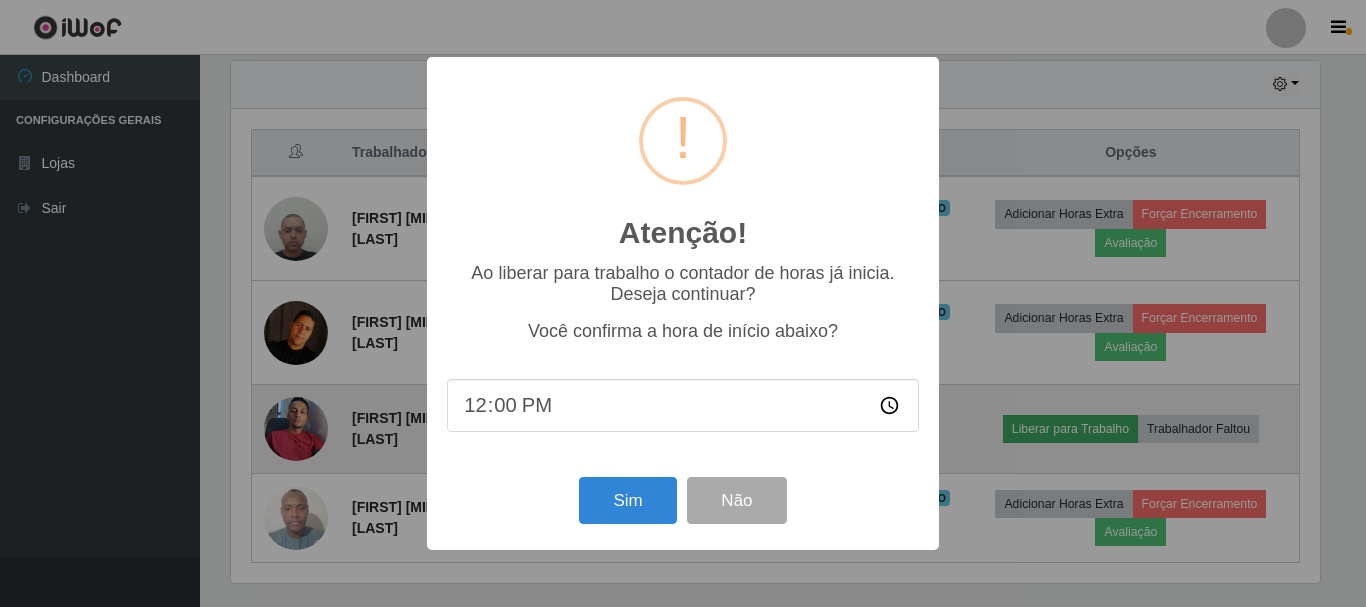 scroll, scrollTop: 999585, scrollLeft: 998911, axis: both 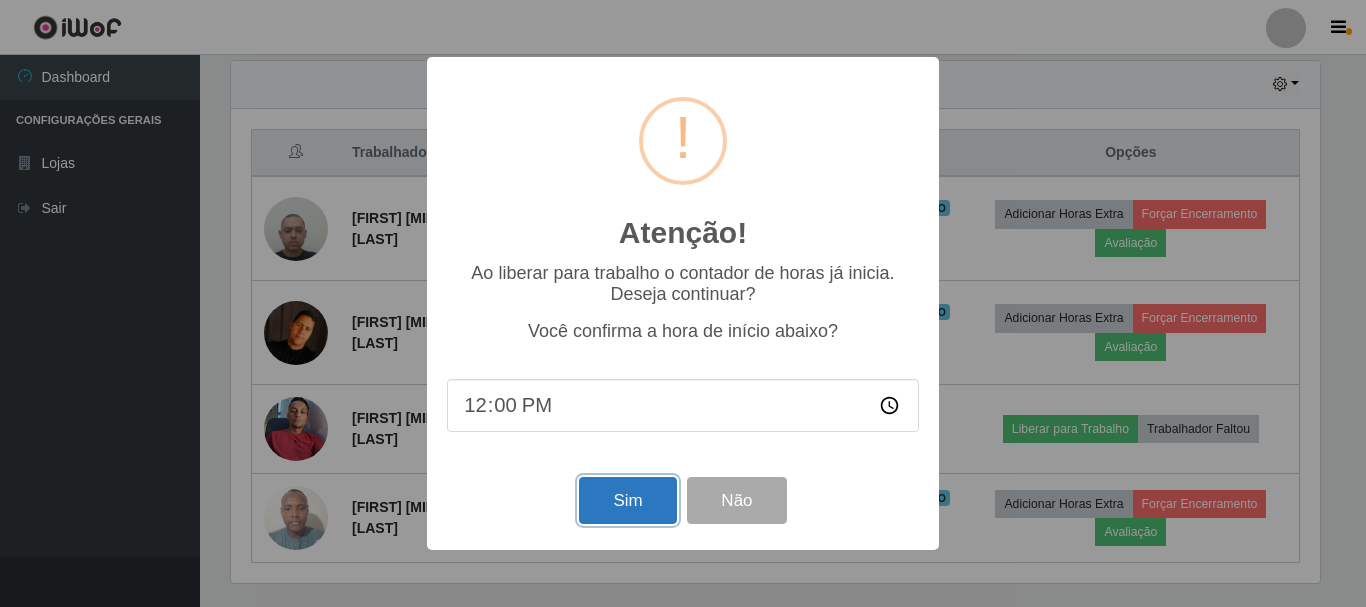 click on "Sim" at bounding box center [627, 500] 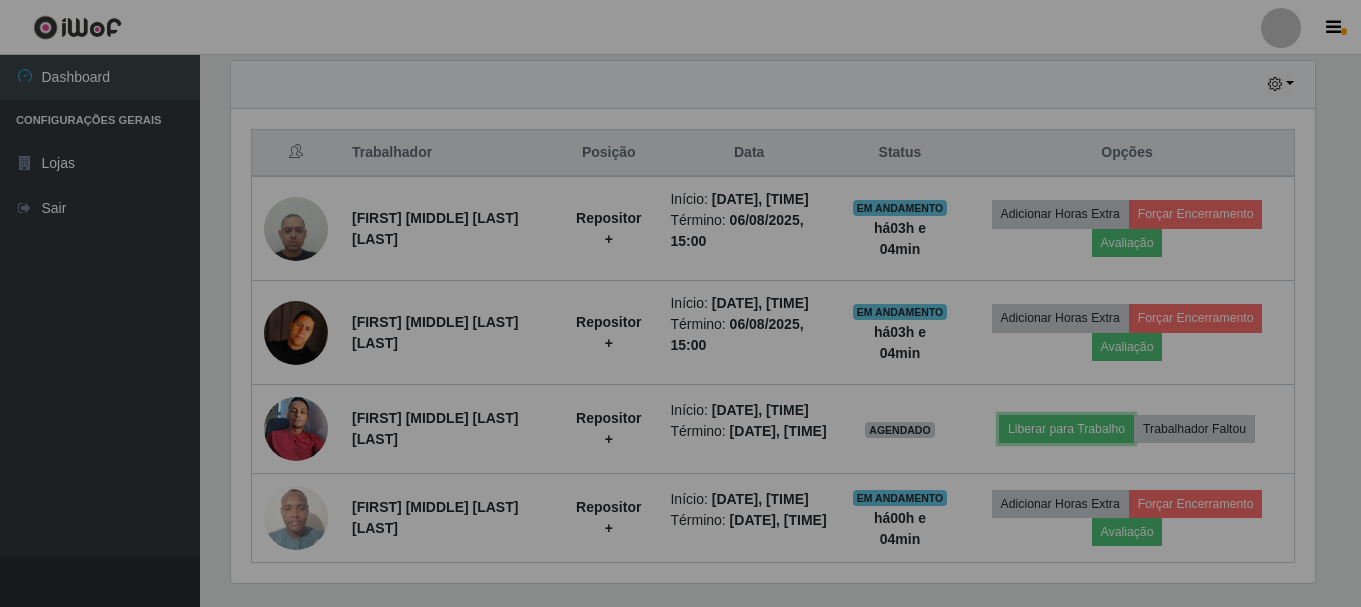 scroll, scrollTop: 999585, scrollLeft: 998901, axis: both 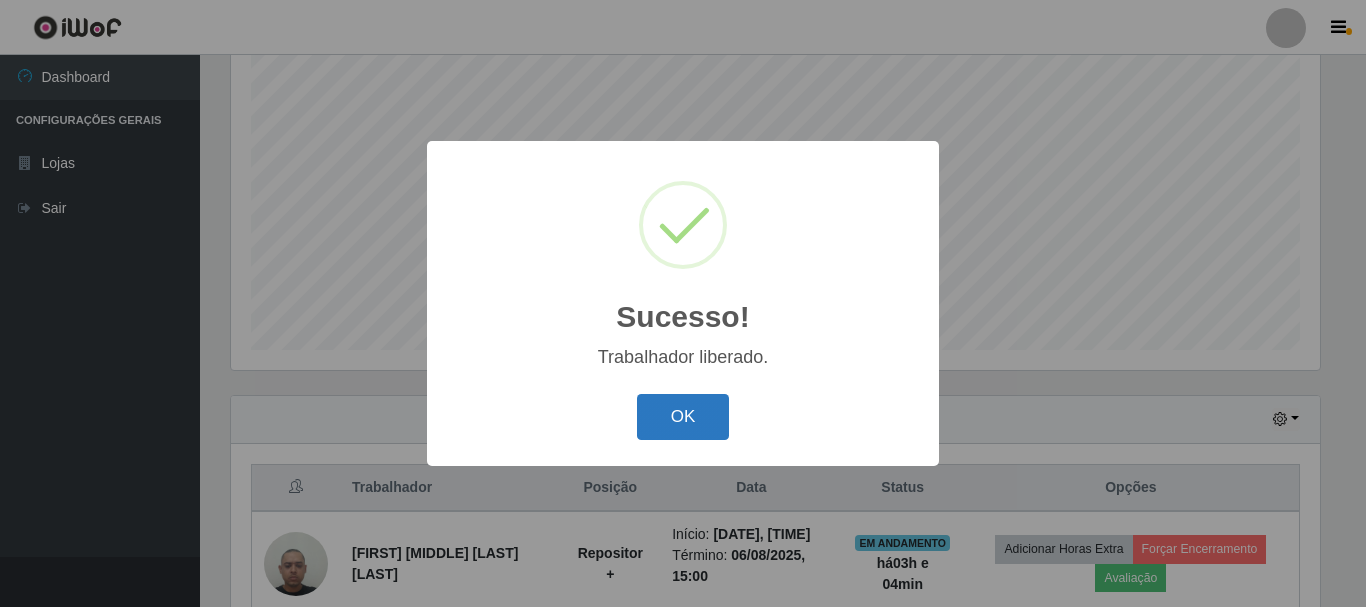 click on "OK" at bounding box center (683, 417) 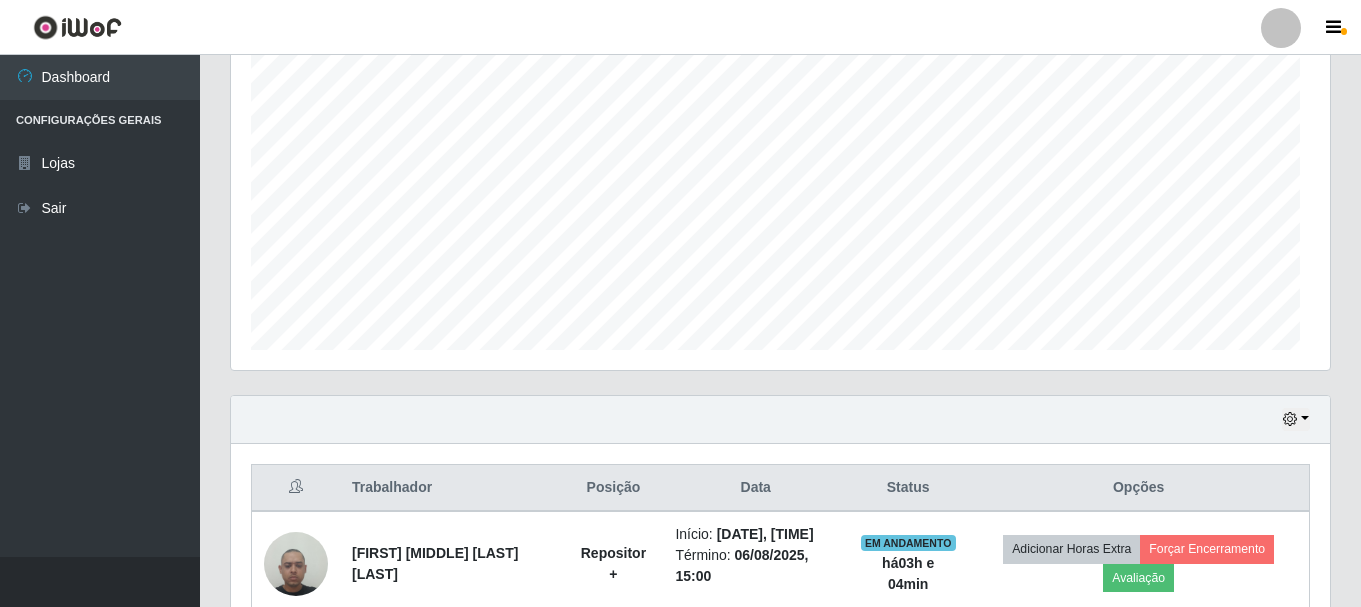 scroll, scrollTop: 999585, scrollLeft: 998901, axis: both 